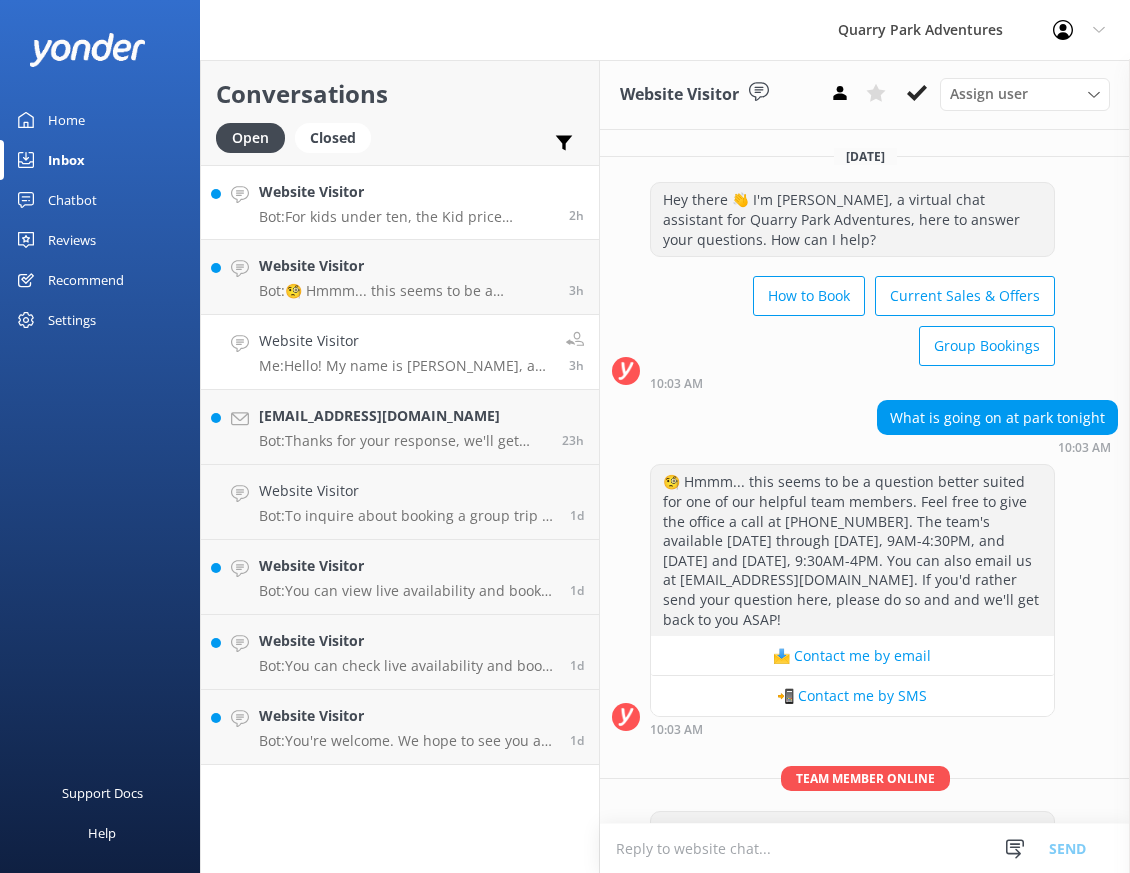 scroll, scrollTop: 0, scrollLeft: 0, axis: both 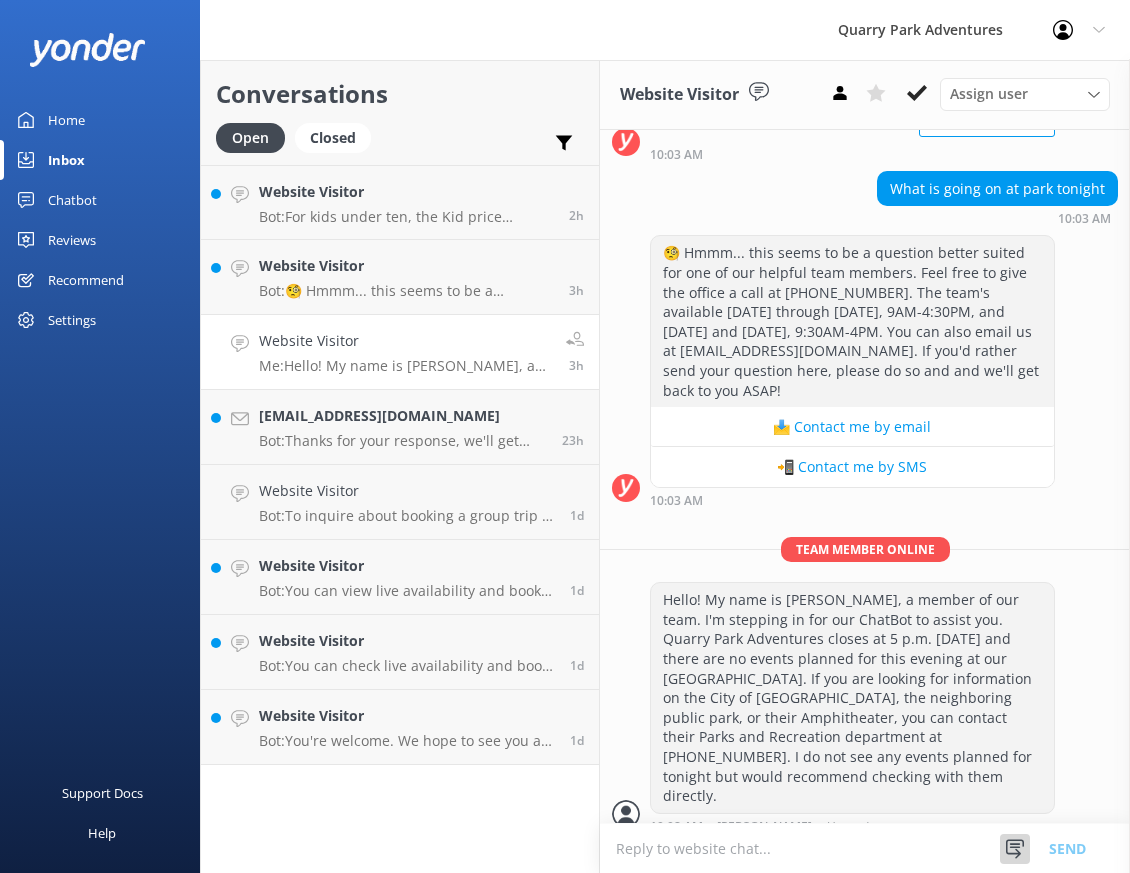 click 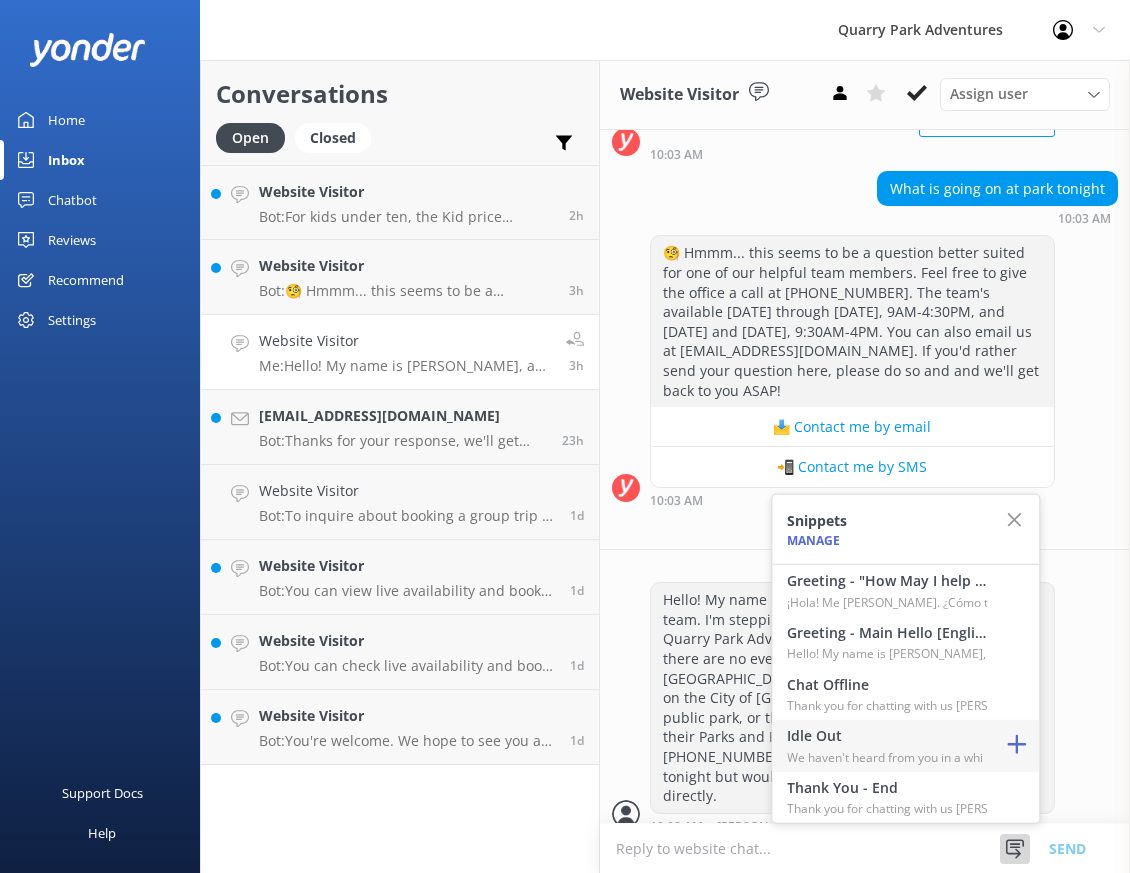 click on "Idle Out" at bounding box center [887, 736] 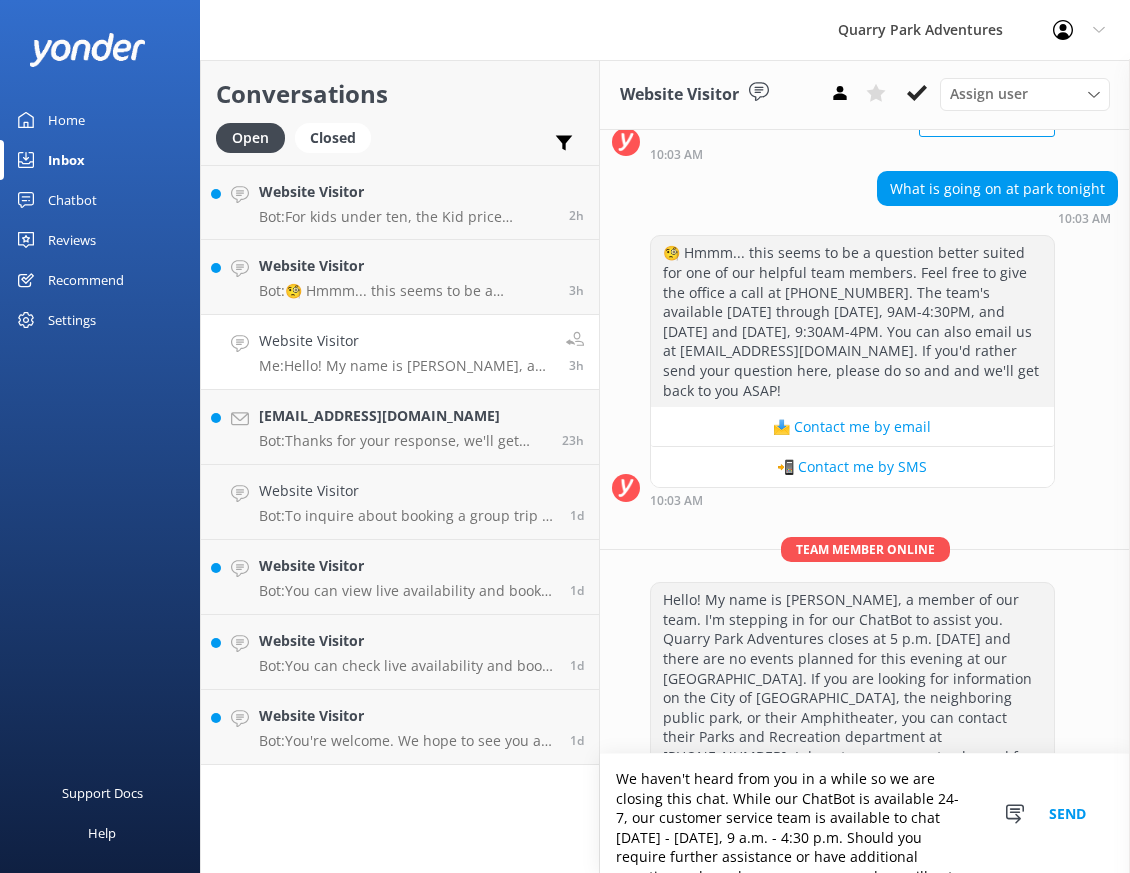 scroll, scrollTop: 250, scrollLeft: 0, axis: vertical 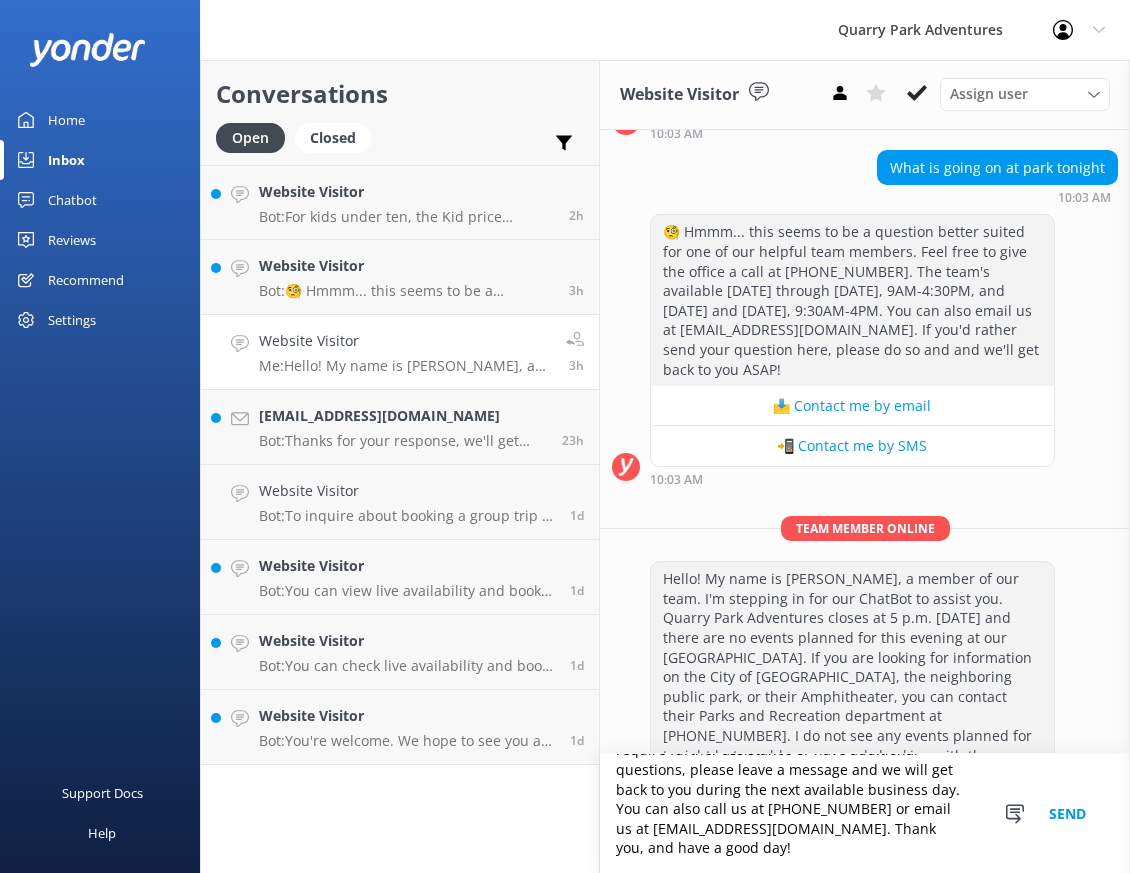 click on "Send" at bounding box center [1067, 813] 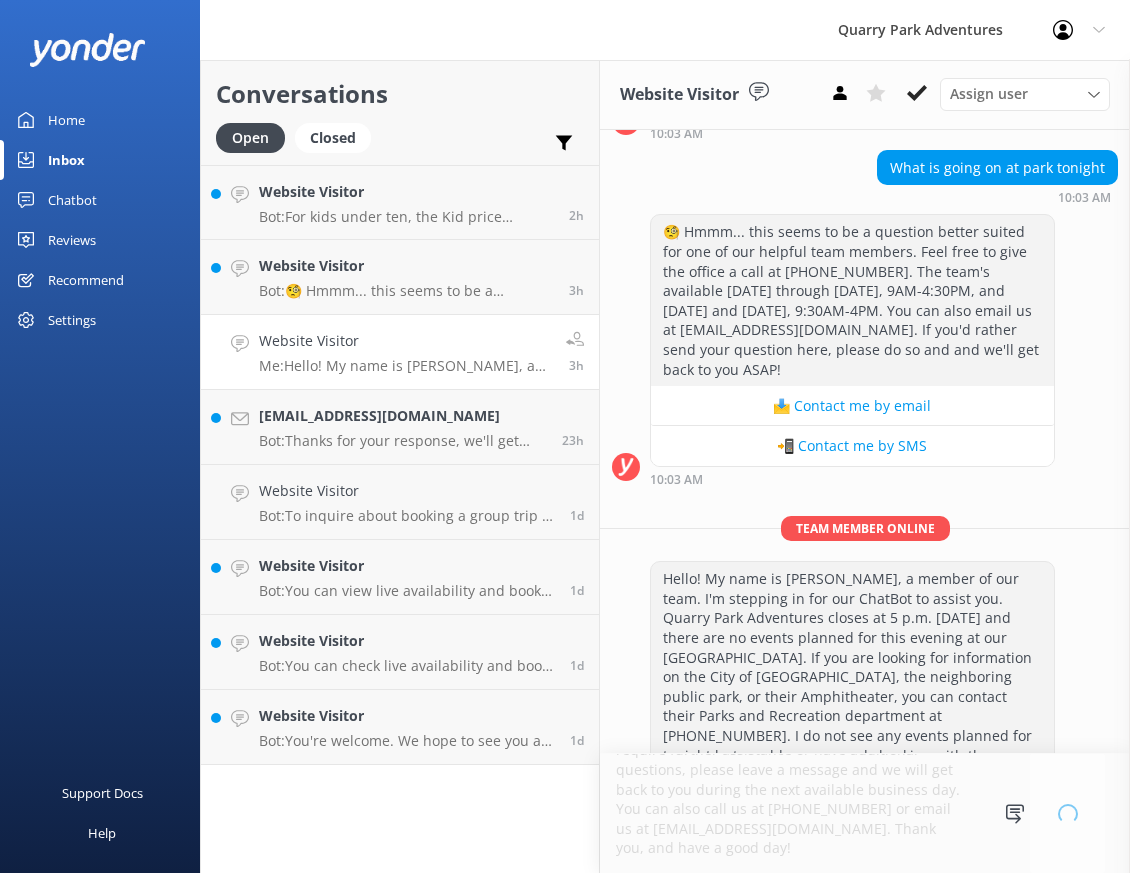 scroll, scrollTop: 299, scrollLeft: 0, axis: vertical 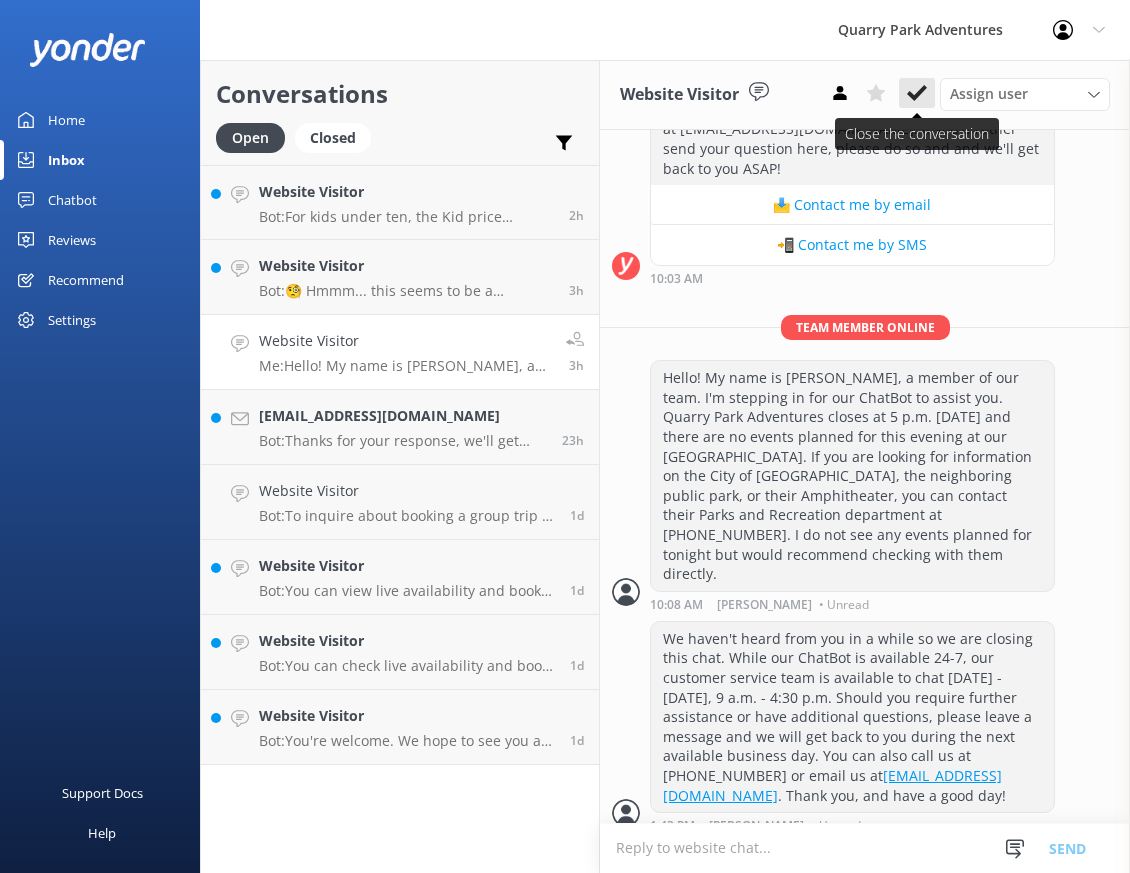 click 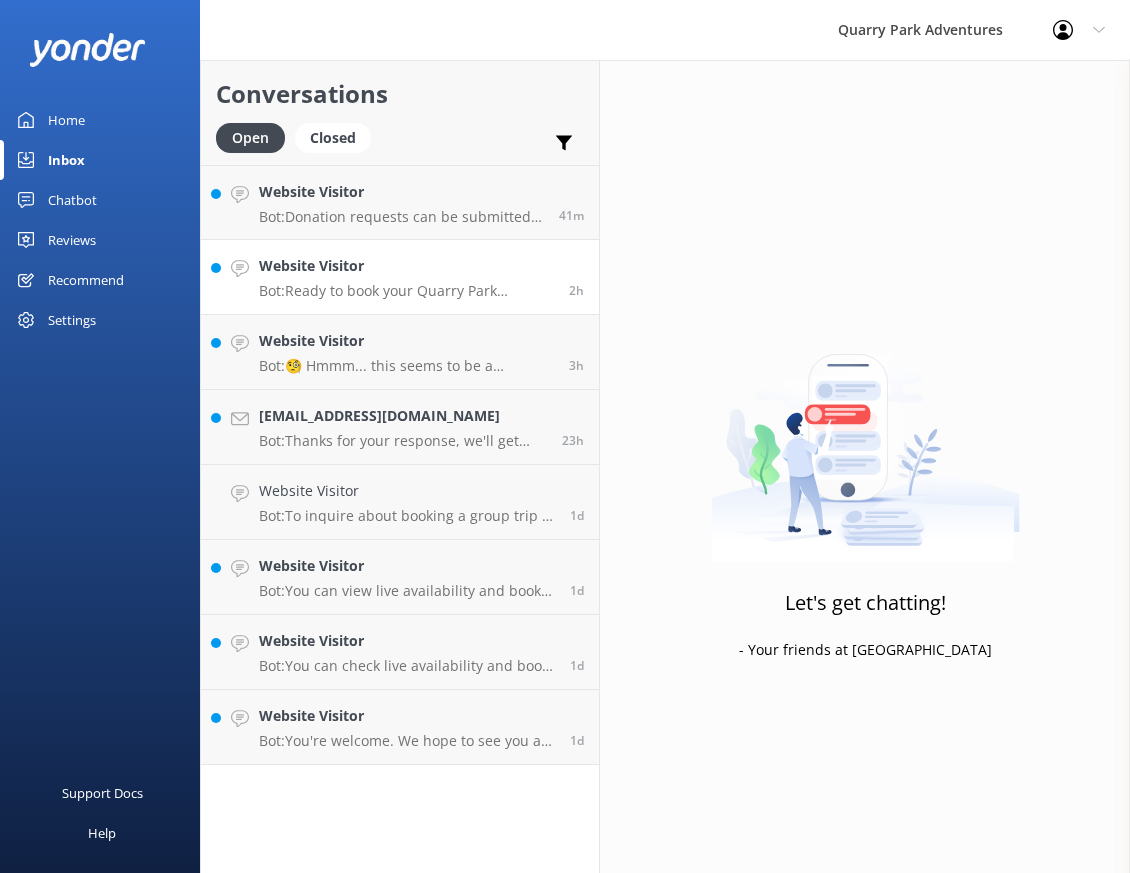 click on "Bot:  Ready to book your Quarry Park adventure? Simply check live availability and book online through our booking system: [URL][DOMAIN_NAME] You can also reach out to our team at [PHONE_NUMBER] for assistance - we're here to help!" at bounding box center [406, 291] 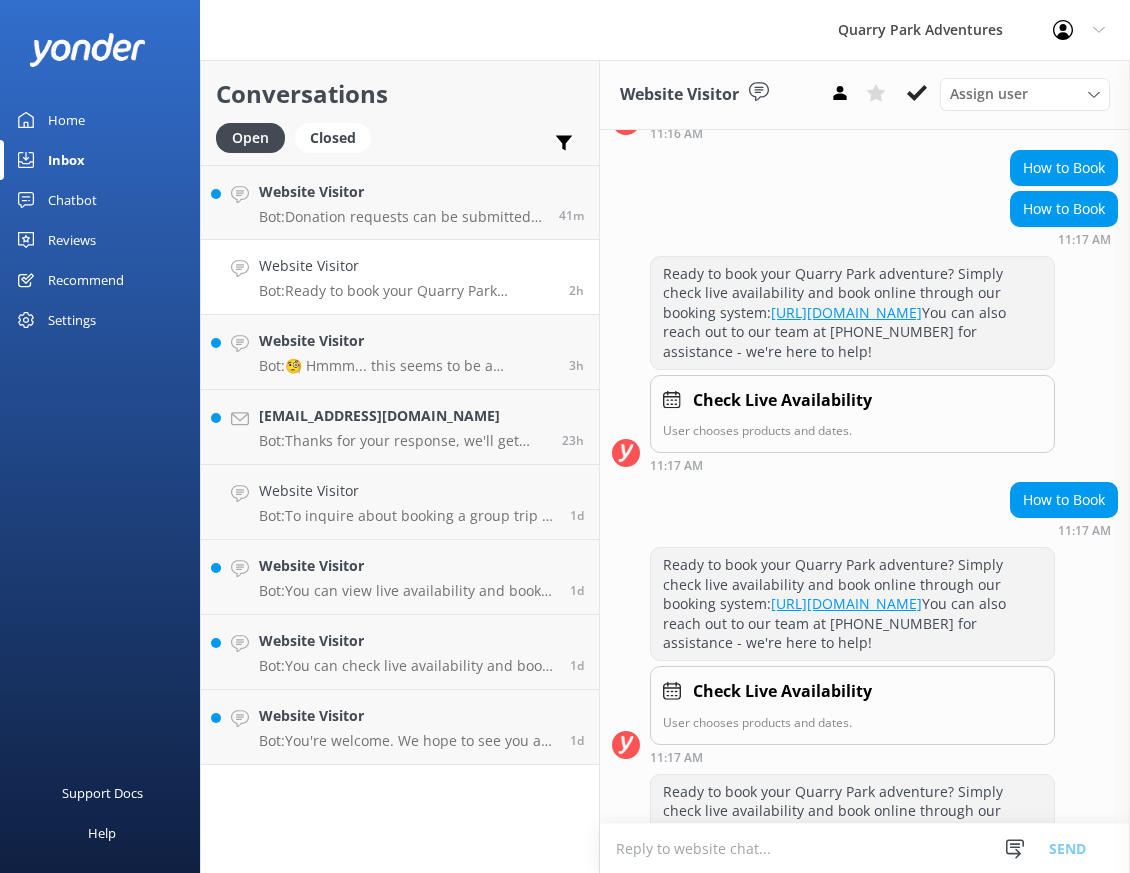 scroll, scrollTop: 920, scrollLeft: 0, axis: vertical 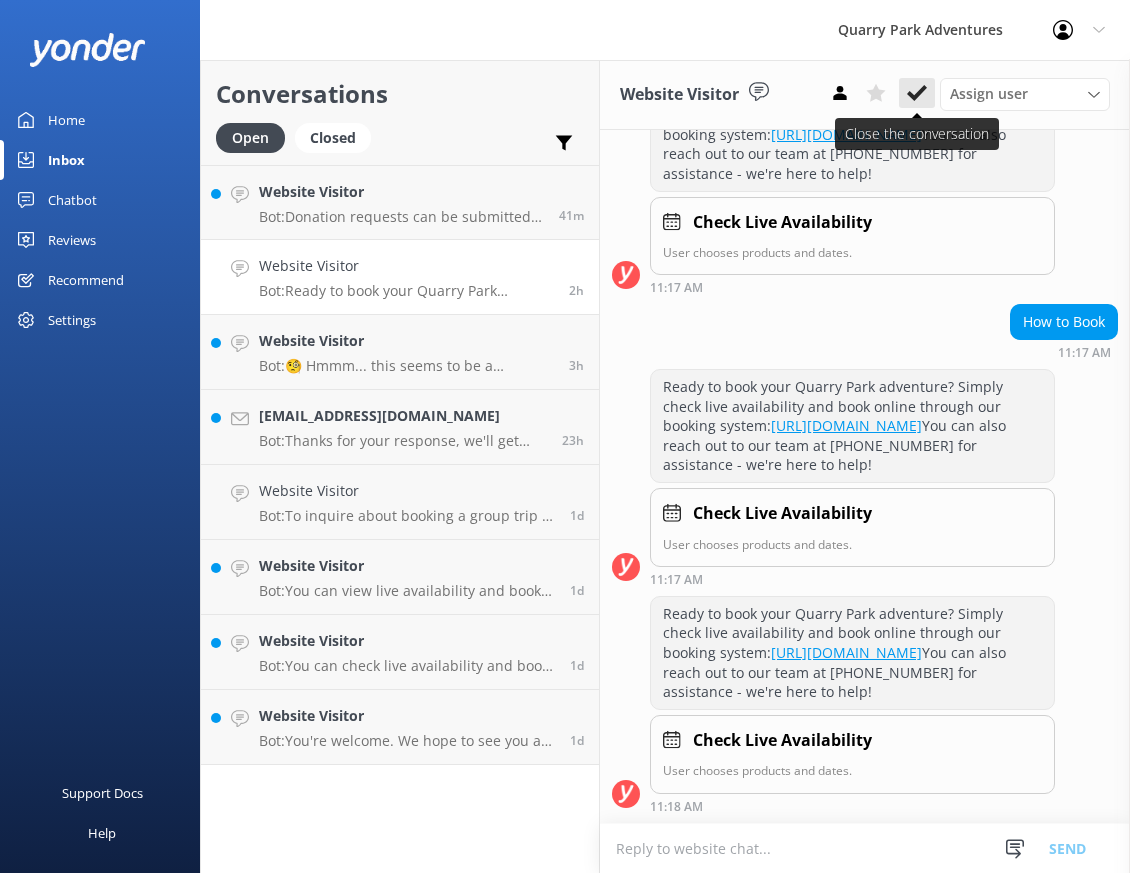 click 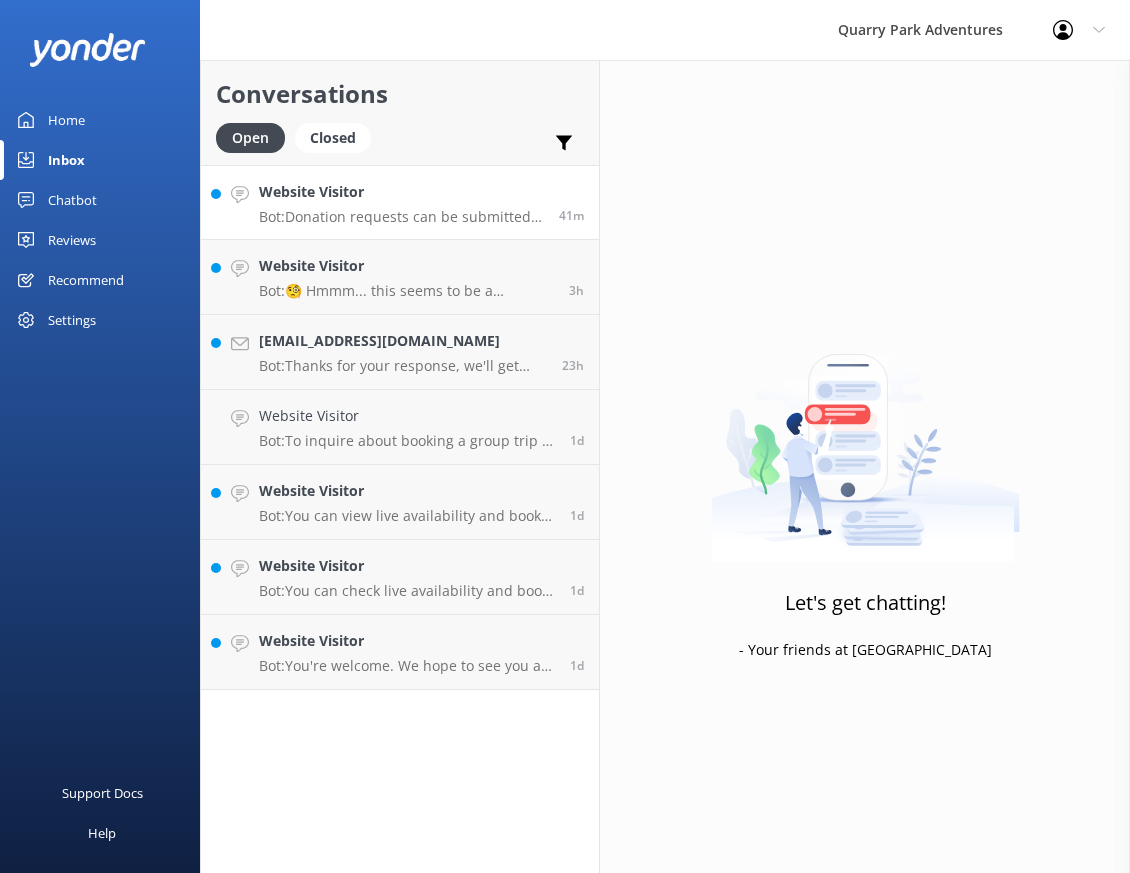 click on "Bot:  Donation requests can be submitted online through our website at [URL][DOMAIN_NAME]." at bounding box center (401, 217) 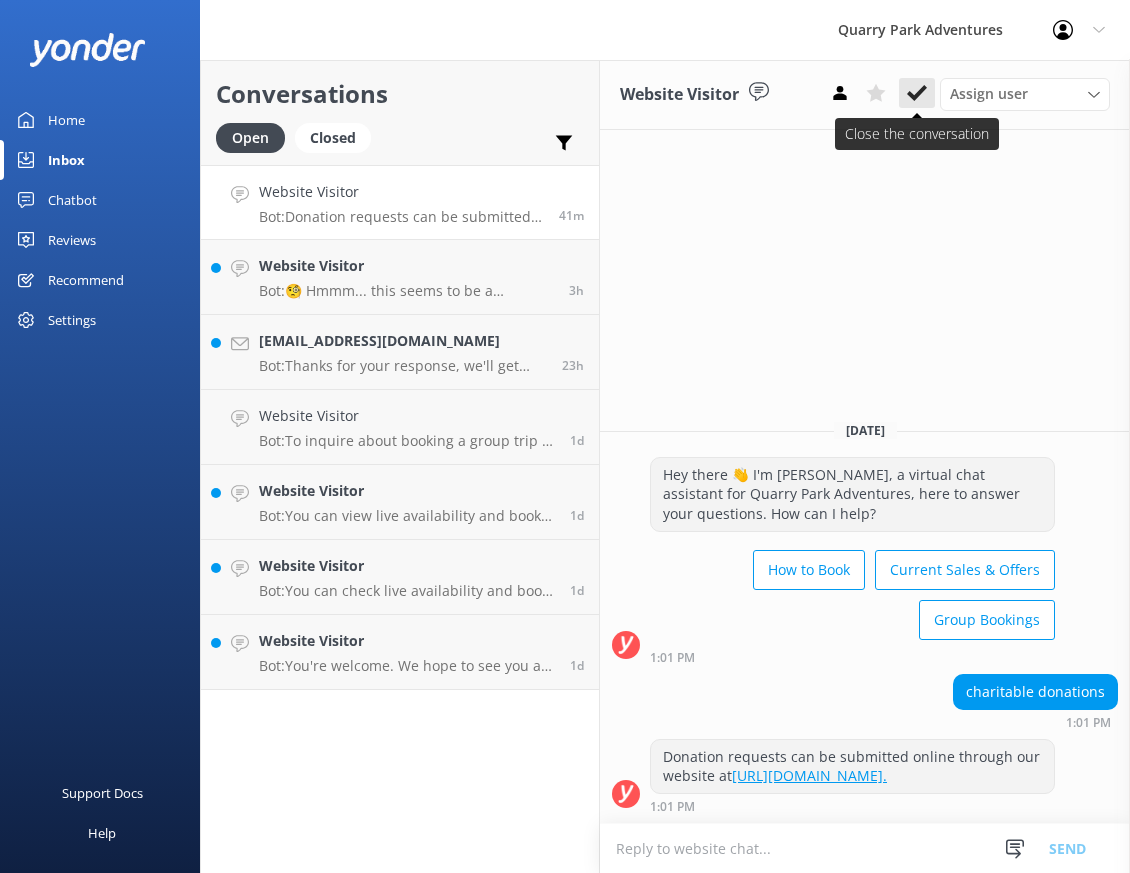 click 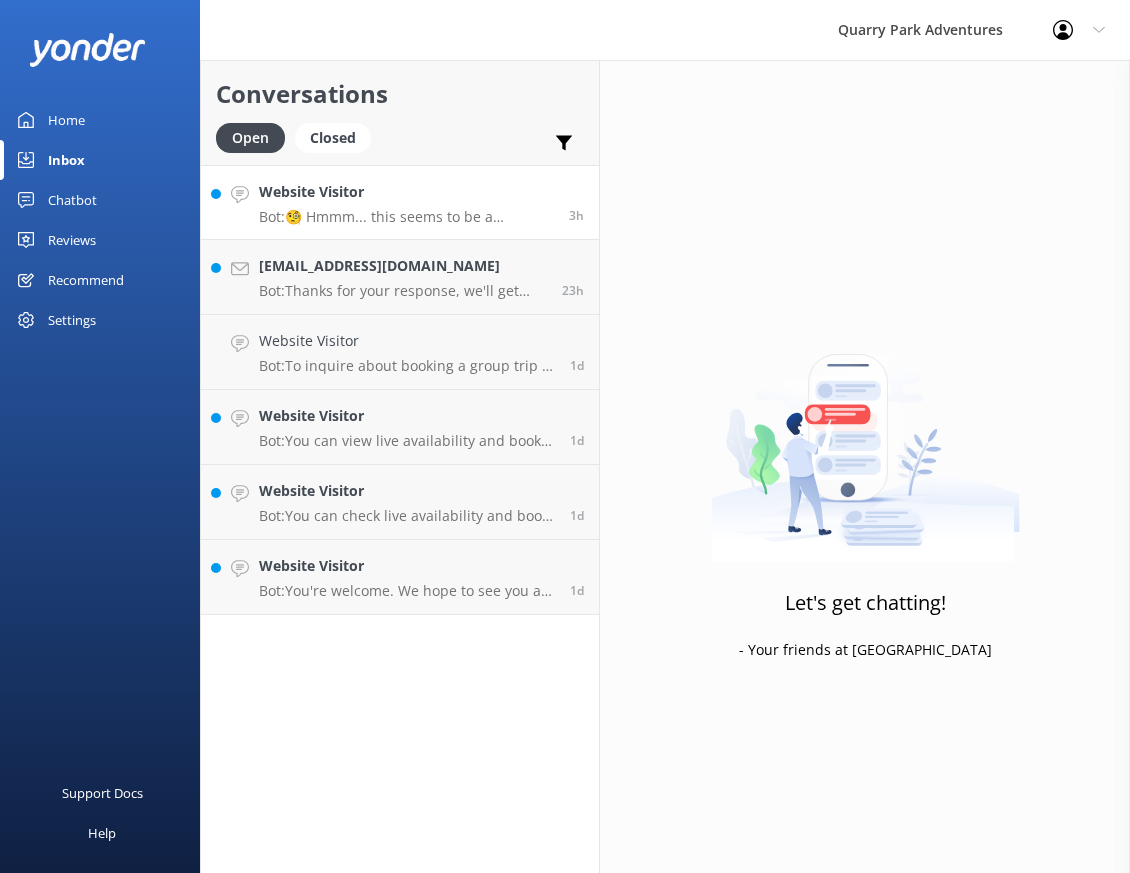 click on "Website Visitor Bot:  🧐 Hmmm... this seems to be a question better suited for one of our helpful team members. Feel free to give the office a call at [PHONE_NUMBER]. The team's available [DATE] through [DATE], 9AM-4:30PM, and [DATE] and [DATE], 9:30AM-4PM. You can also email us at [EMAIL_ADDRESS][DOMAIN_NAME]. If you'd rather send your question here, please do so and and we'll get back to you ASAP!  3h" at bounding box center (400, 202) 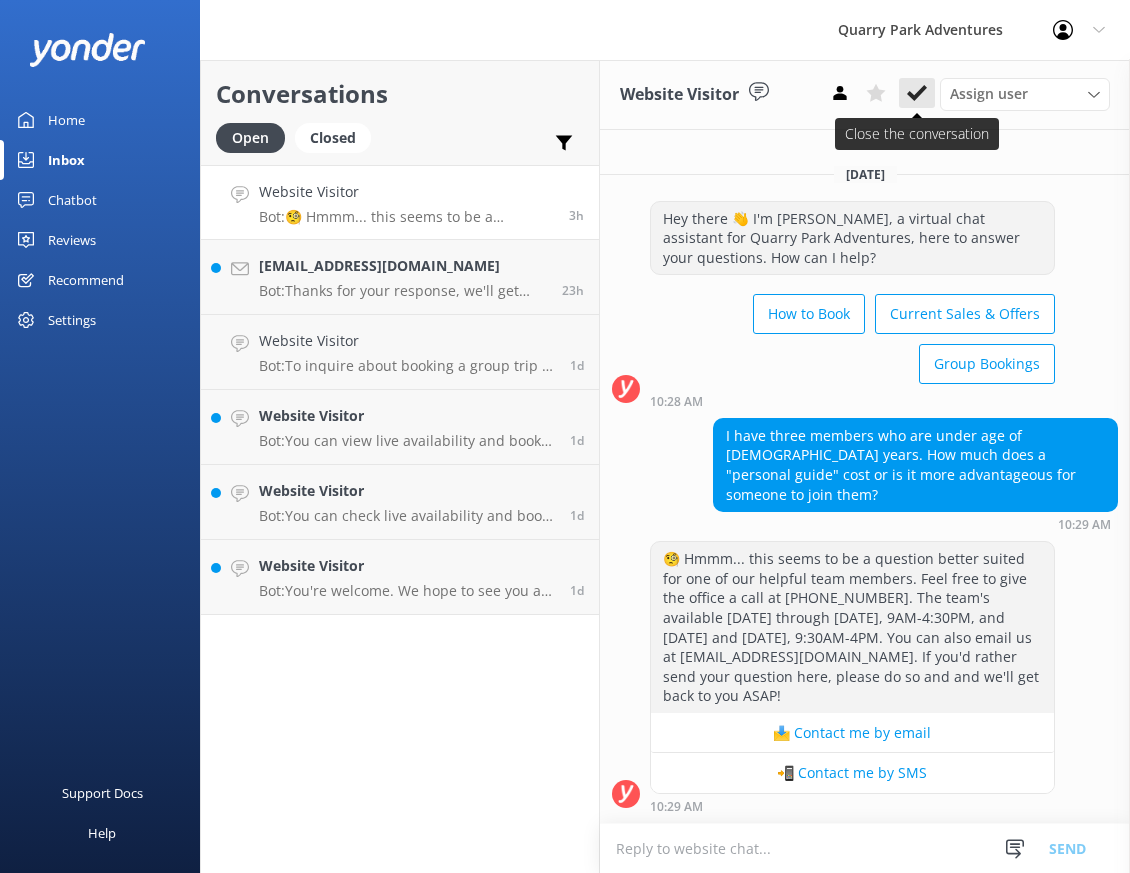 click 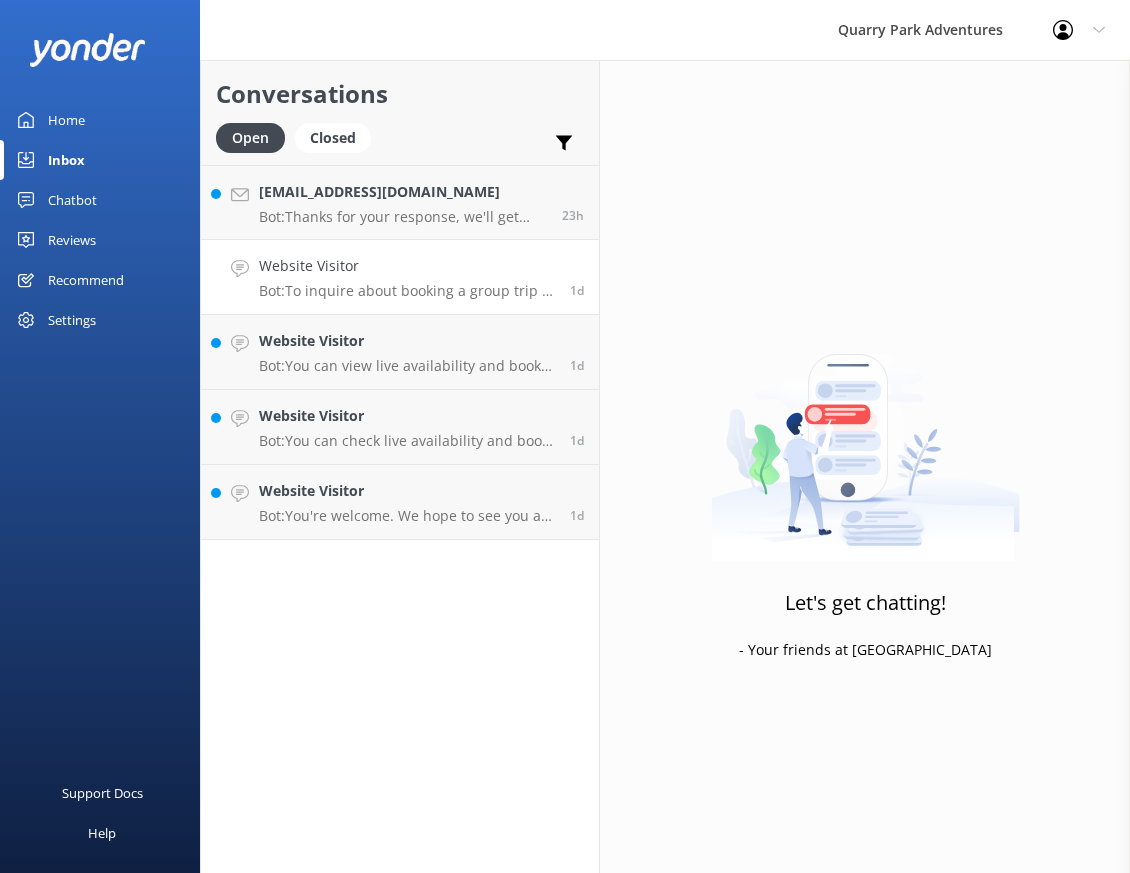 click on "Bot:  To inquire about booking a group trip at [GEOGRAPHIC_DATA] Adventures, please use the Inquiry Form at [URL][DOMAIN_NAME]." at bounding box center (407, 291) 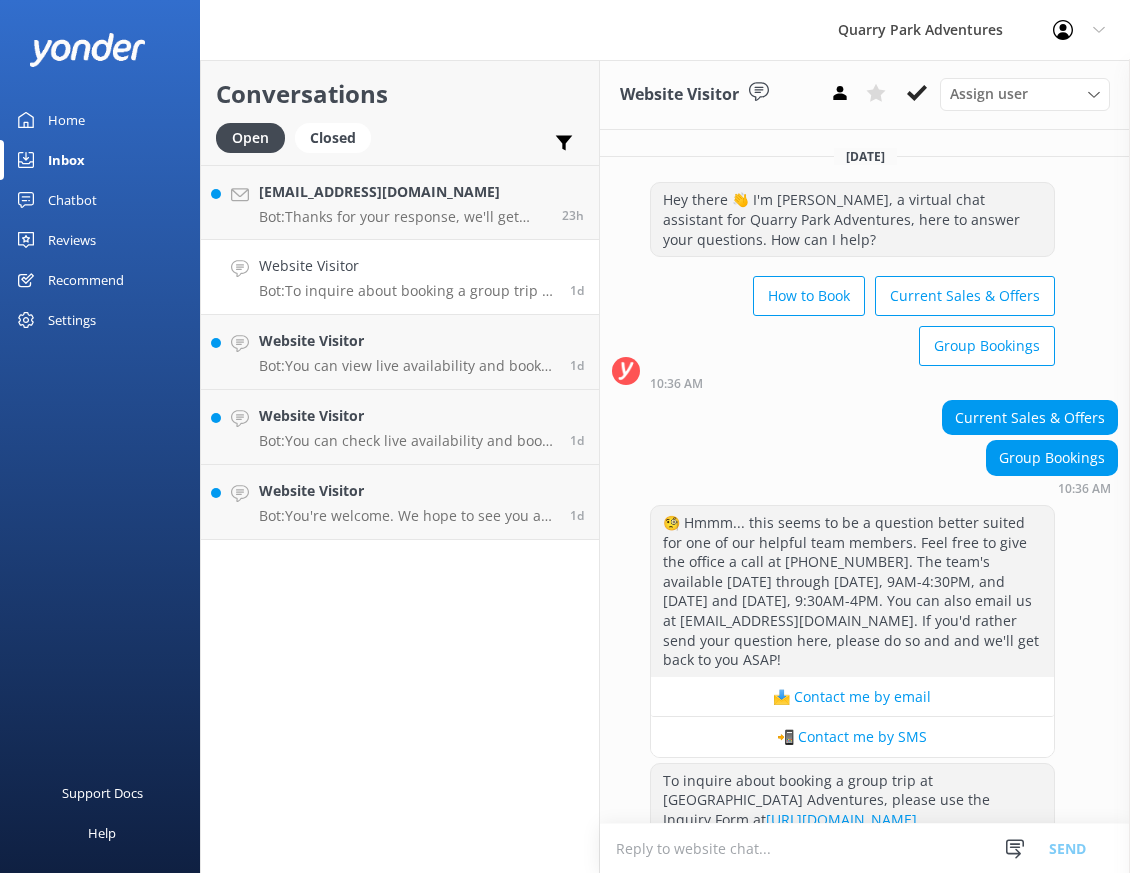 scroll, scrollTop: 43, scrollLeft: 0, axis: vertical 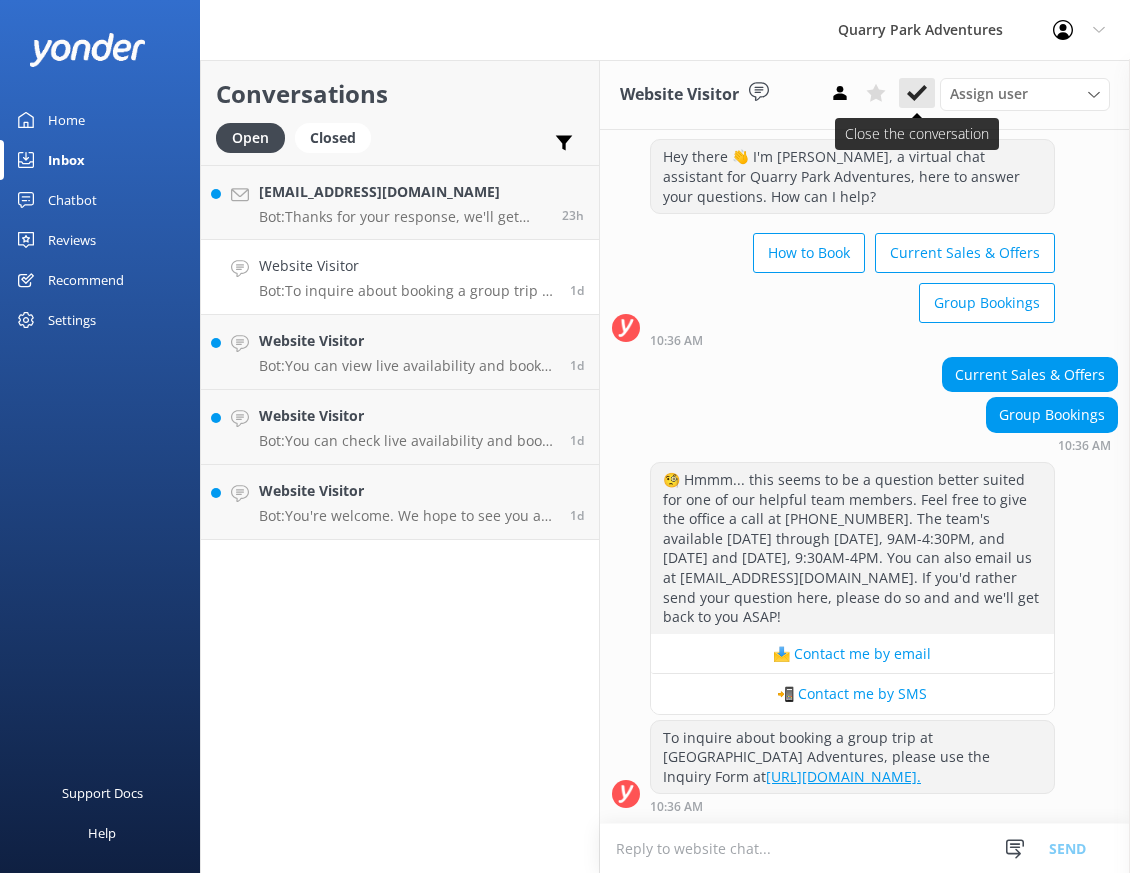 click 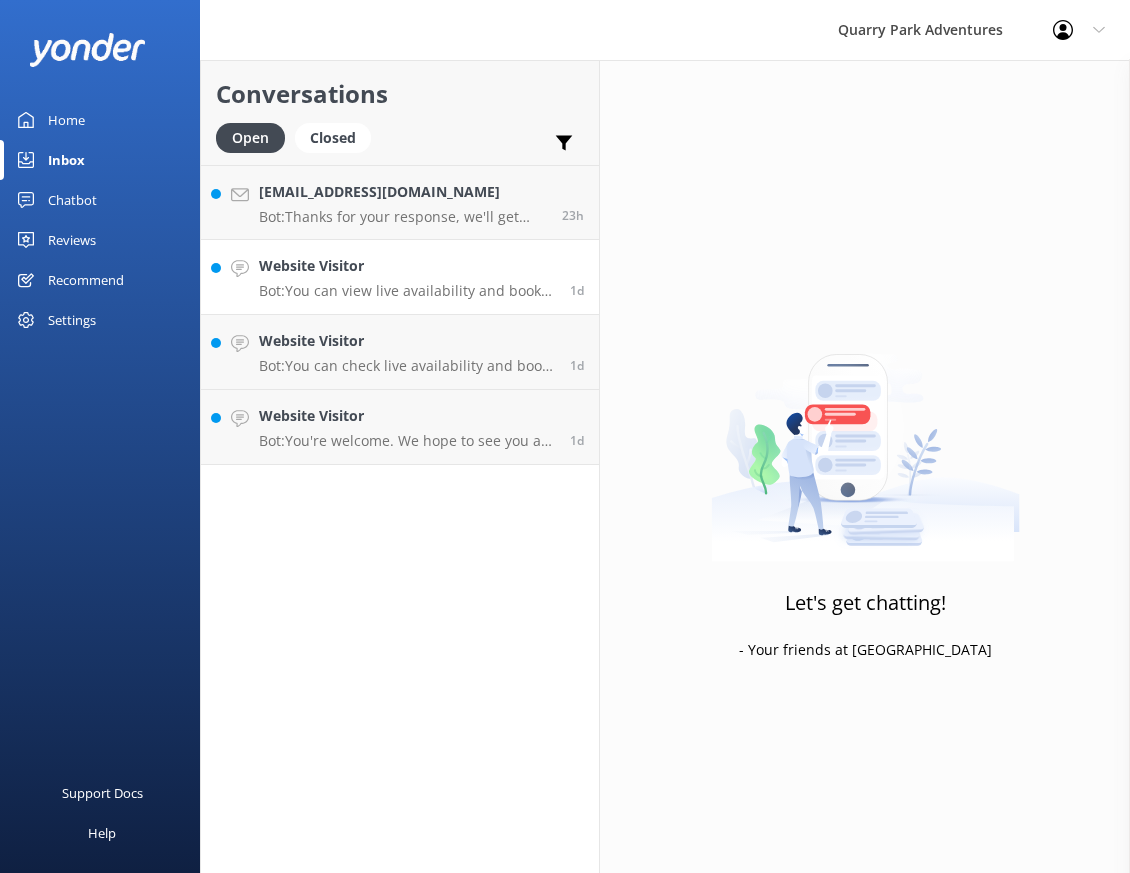 click on "Bot:  You can view live availability and book the Pick 3 Ticket online at [URL][DOMAIN_NAME]." at bounding box center [407, 291] 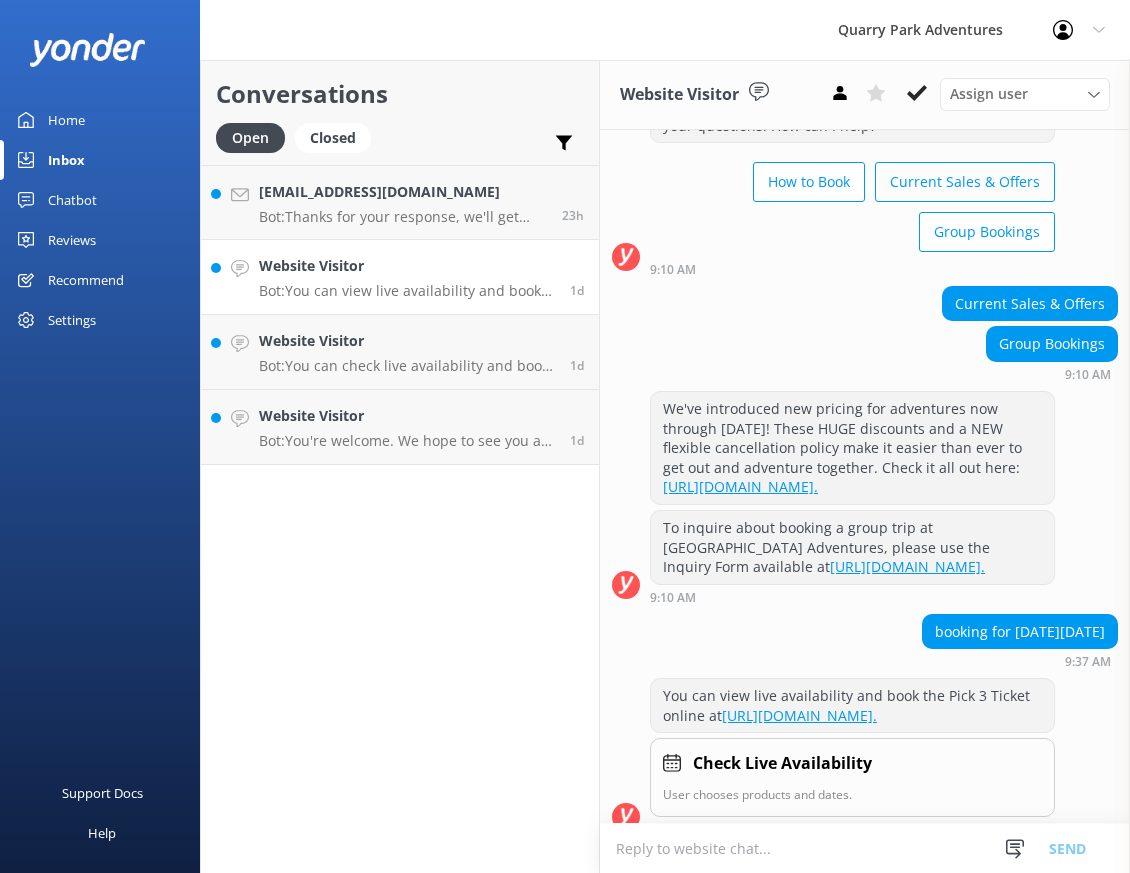 scroll, scrollTop: 157, scrollLeft: 0, axis: vertical 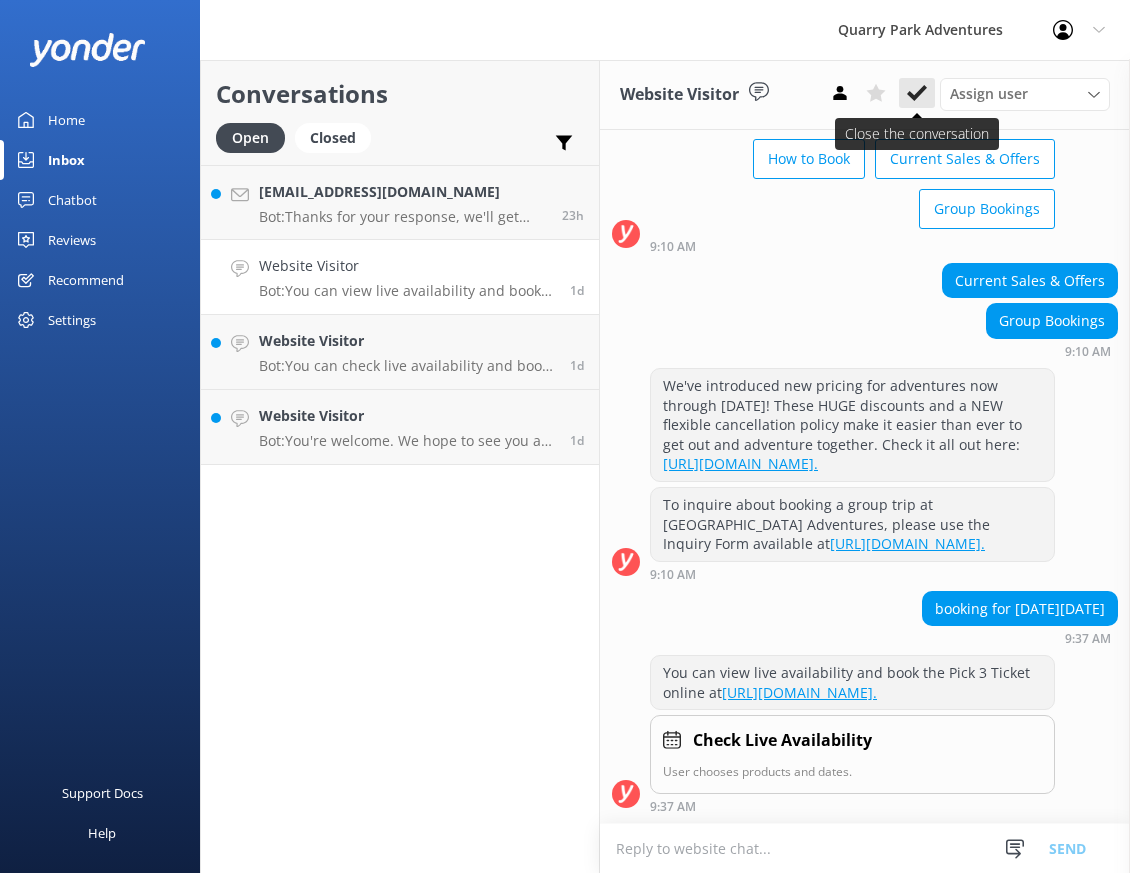 click 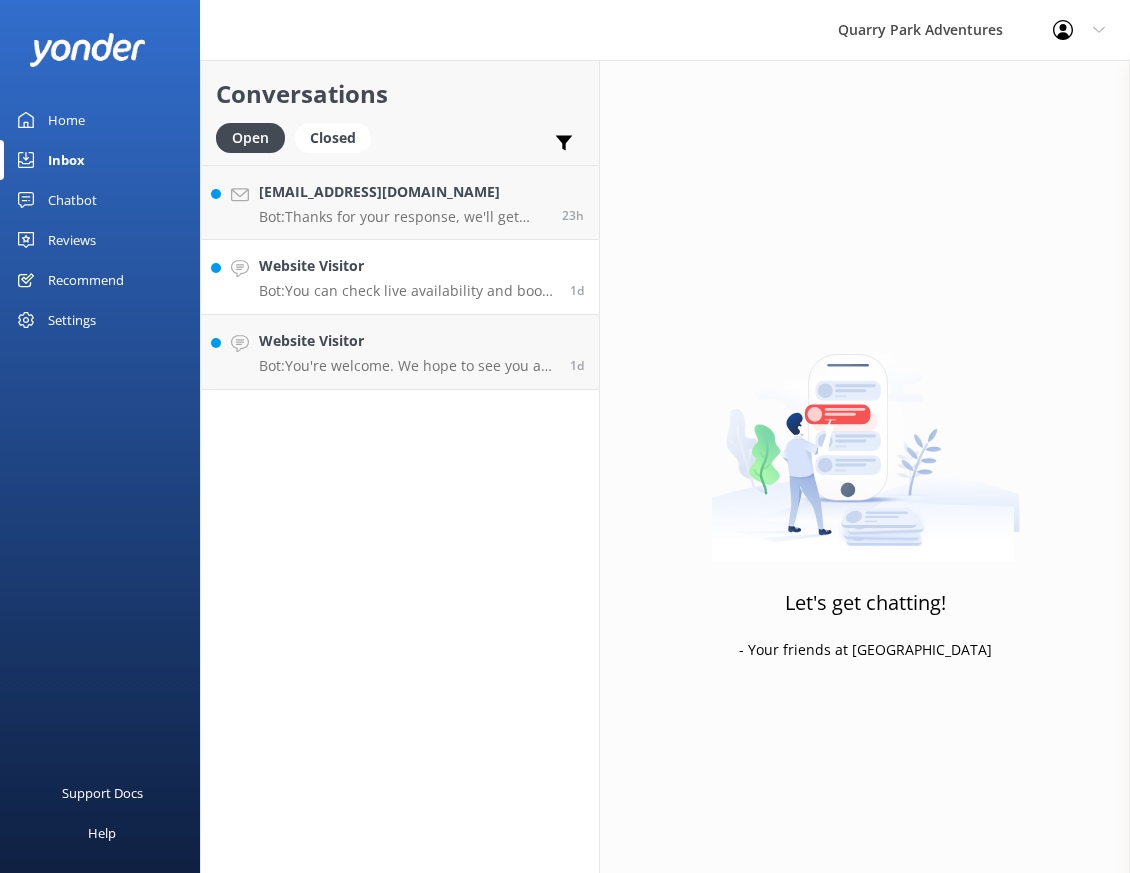 click on "Bot:  You can check live availability and book your Quarry Park adventure online through our booking system at [URL][DOMAIN_NAME]." at bounding box center [407, 291] 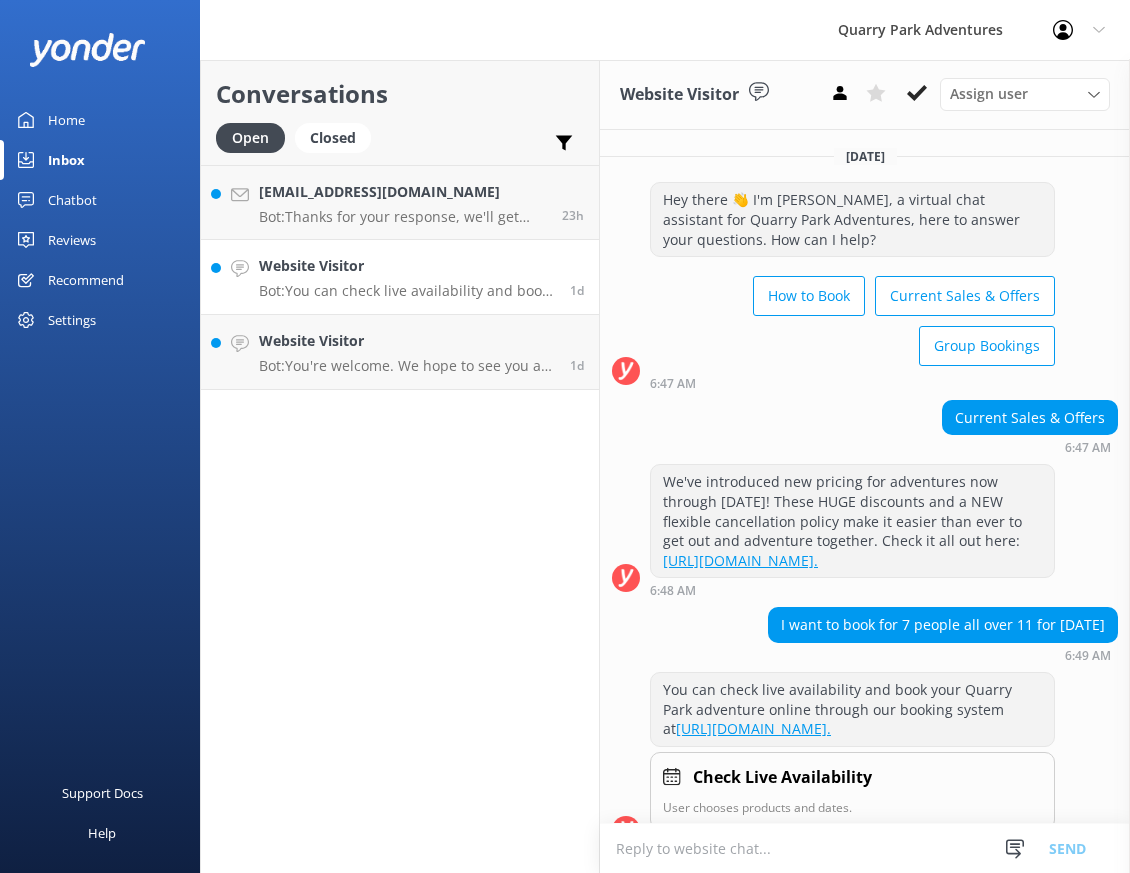 scroll, scrollTop: 76, scrollLeft: 0, axis: vertical 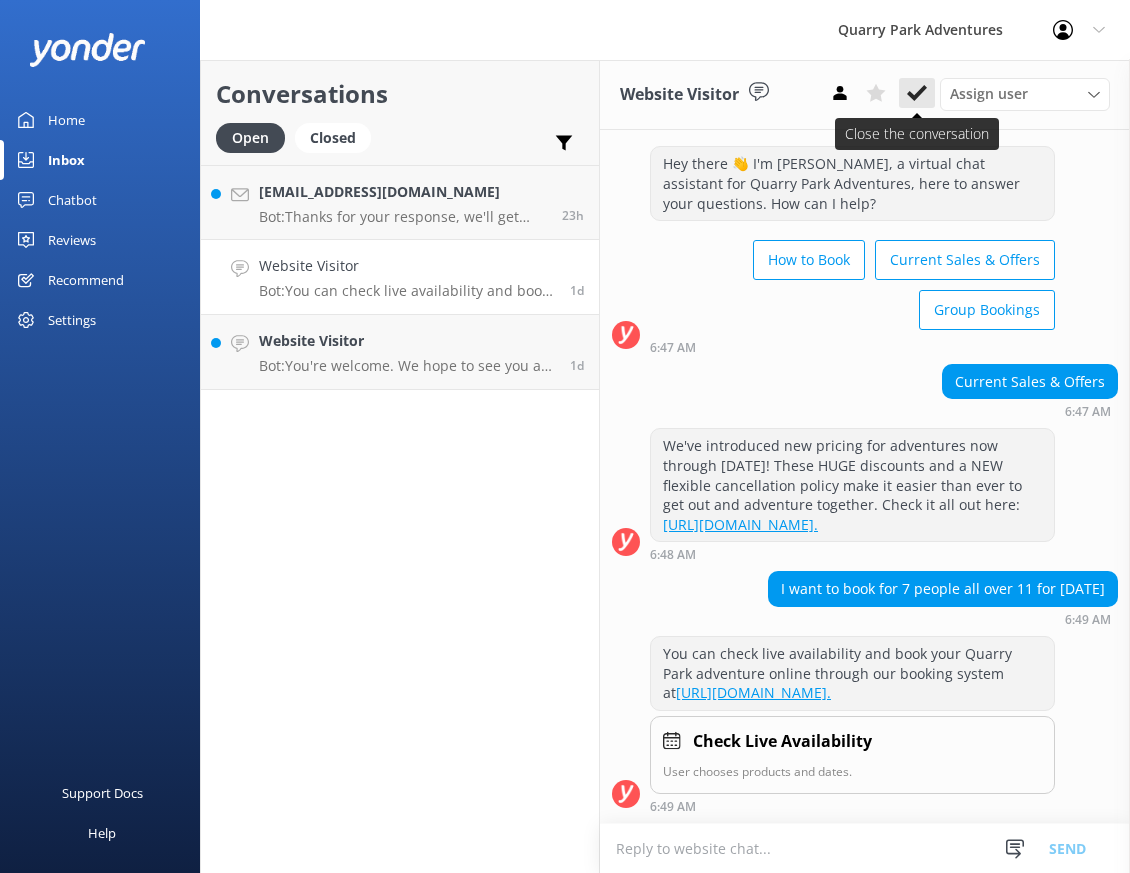 click 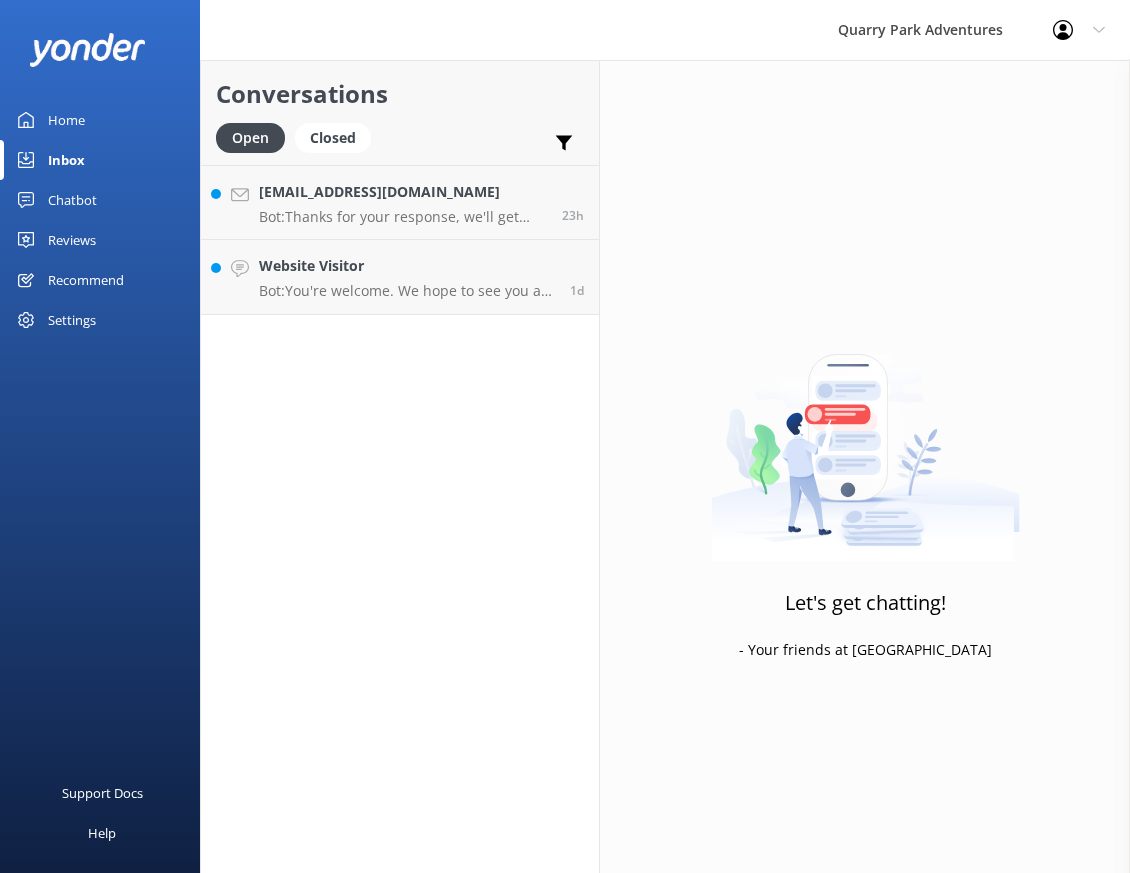 click on "Conversations Open Closed Important Assigned to me Unassigned SMS [EMAIL_ADDRESS][DOMAIN_NAME] Bot:  Thanks for your response, we'll get back to you as soon as we can during opening hours. 23h Website Visitor Bot:  You're welcome. We hope to see you at [GEOGRAPHIC_DATA] Adventures soon! 1d" at bounding box center (400, 466) 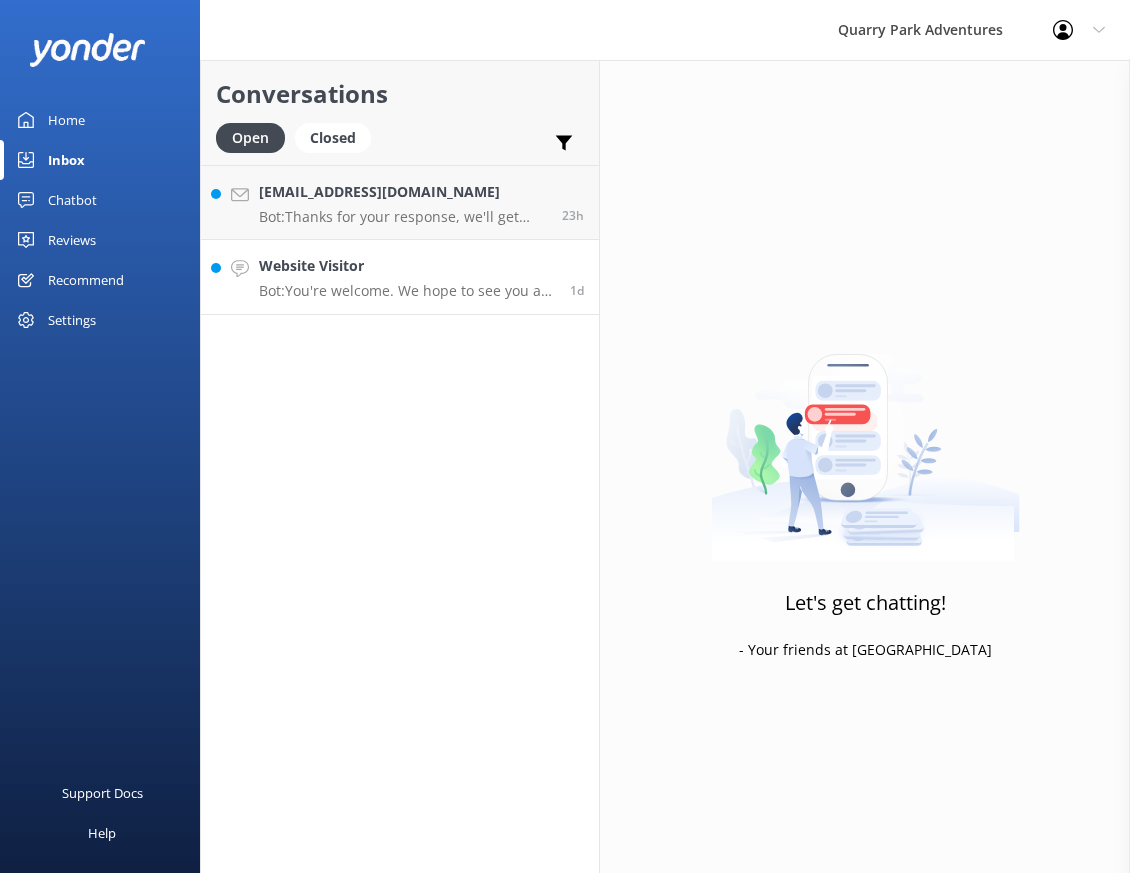 click on "Bot:  You're welcome. We hope to see you at [GEOGRAPHIC_DATA] Adventures soon!" at bounding box center [407, 291] 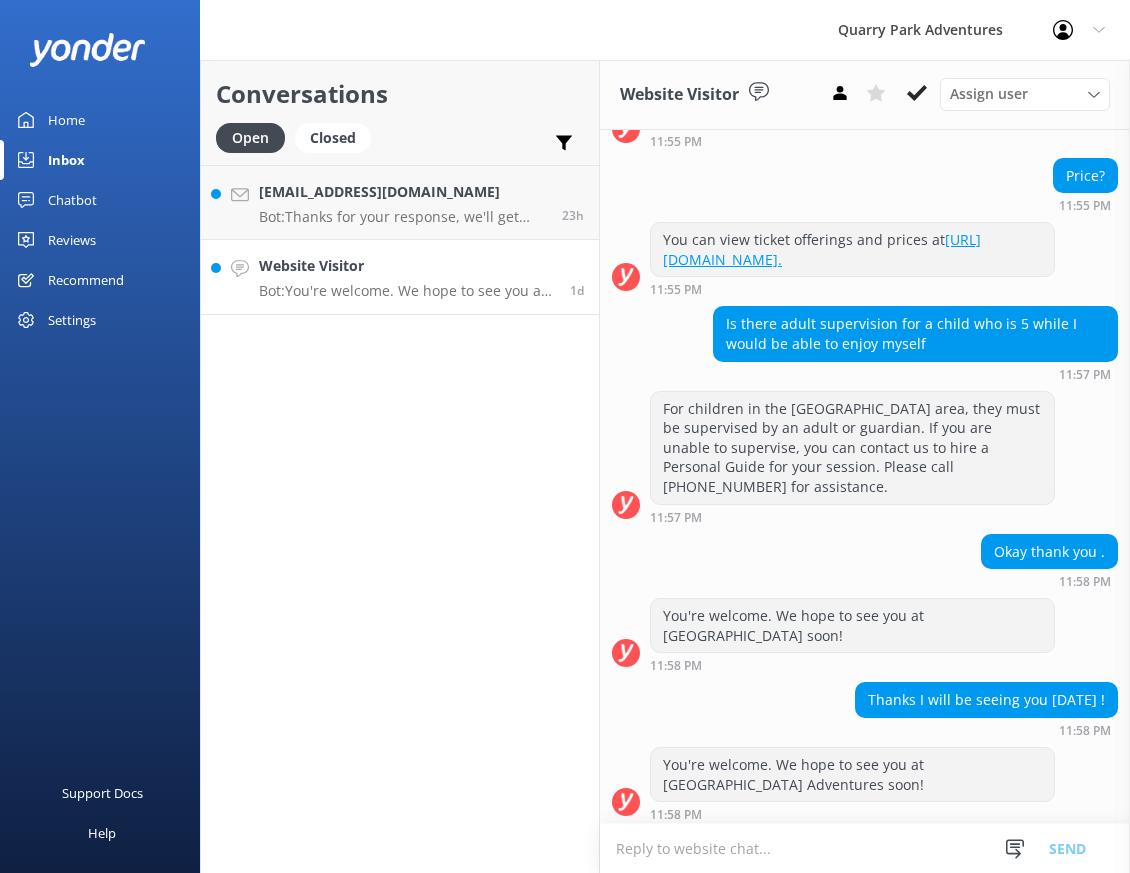 scroll, scrollTop: 716, scrollLeft: 0, axis: vertical 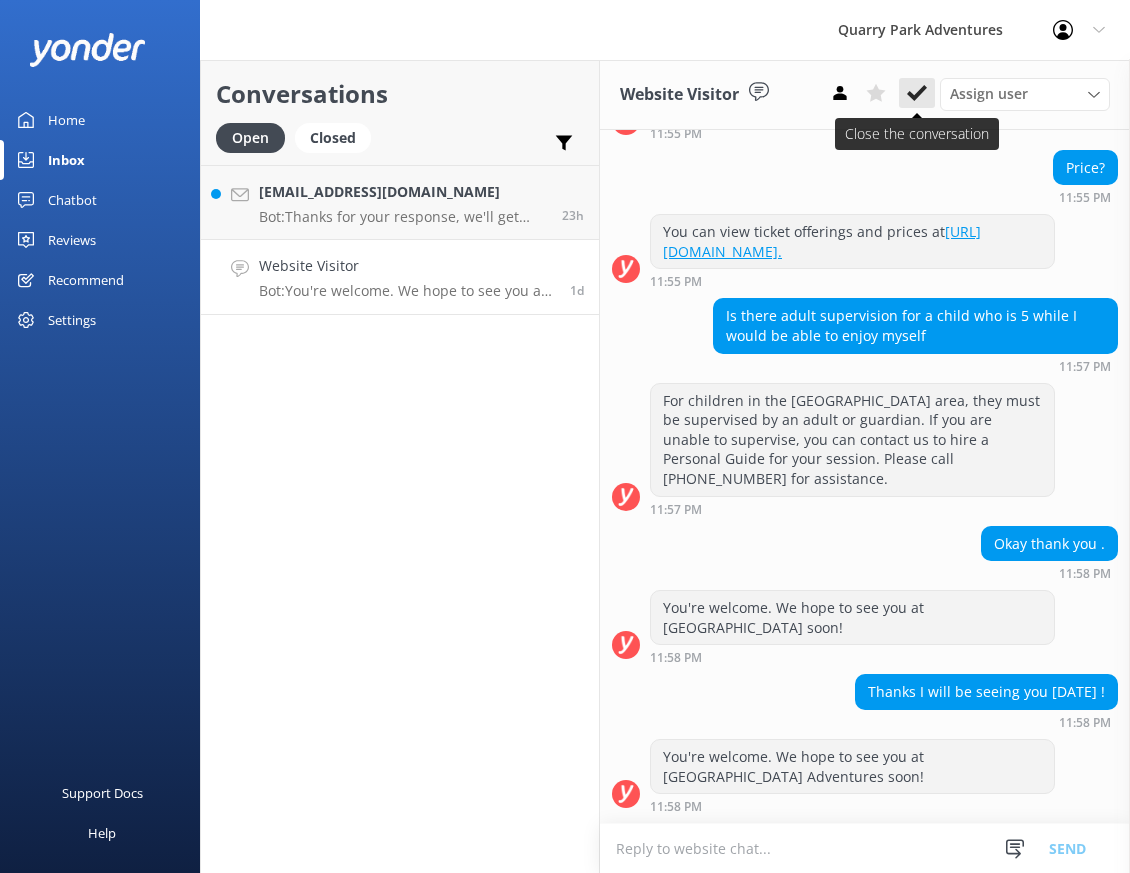 click 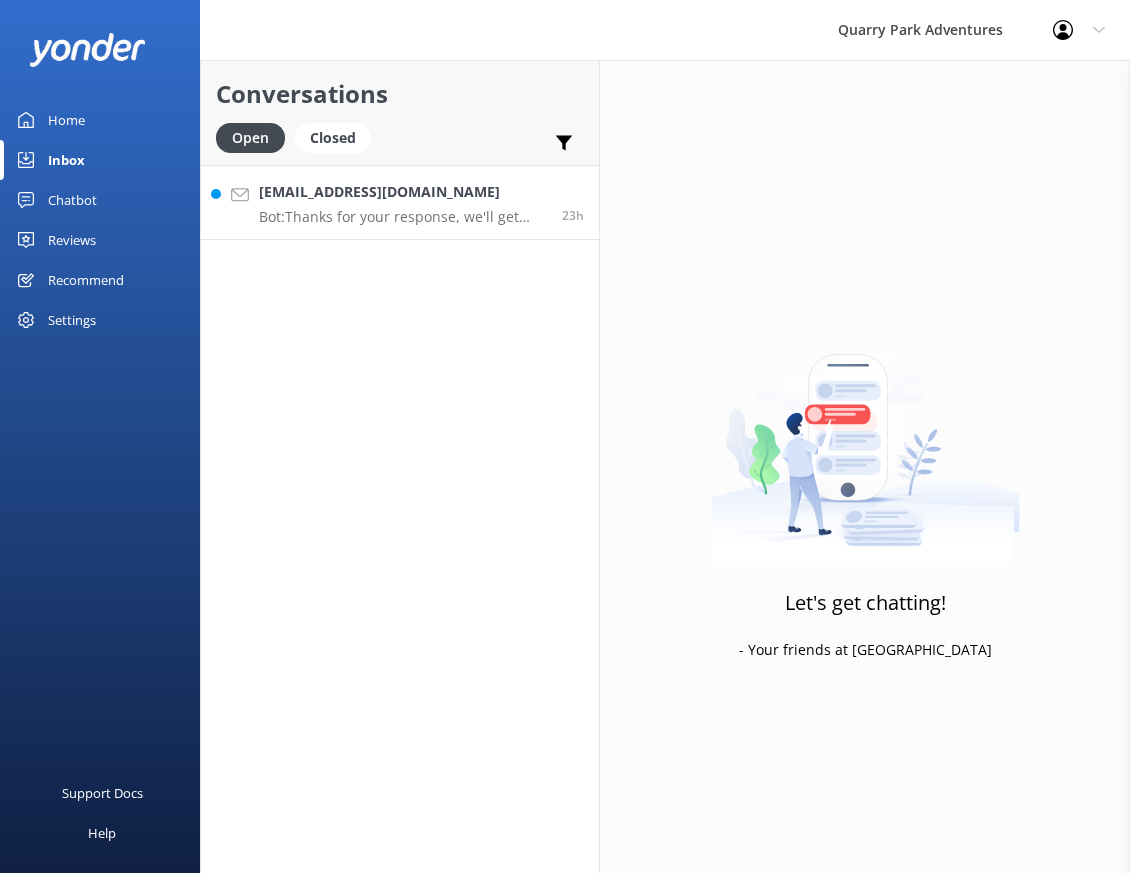 click on "[EMAIL_ADDRESS][DOMAIN_NAME] Bot:  Thanks for your response, we'll get back to you as soon as we can during opening hours. 23h" at bounding box center (400, 202) 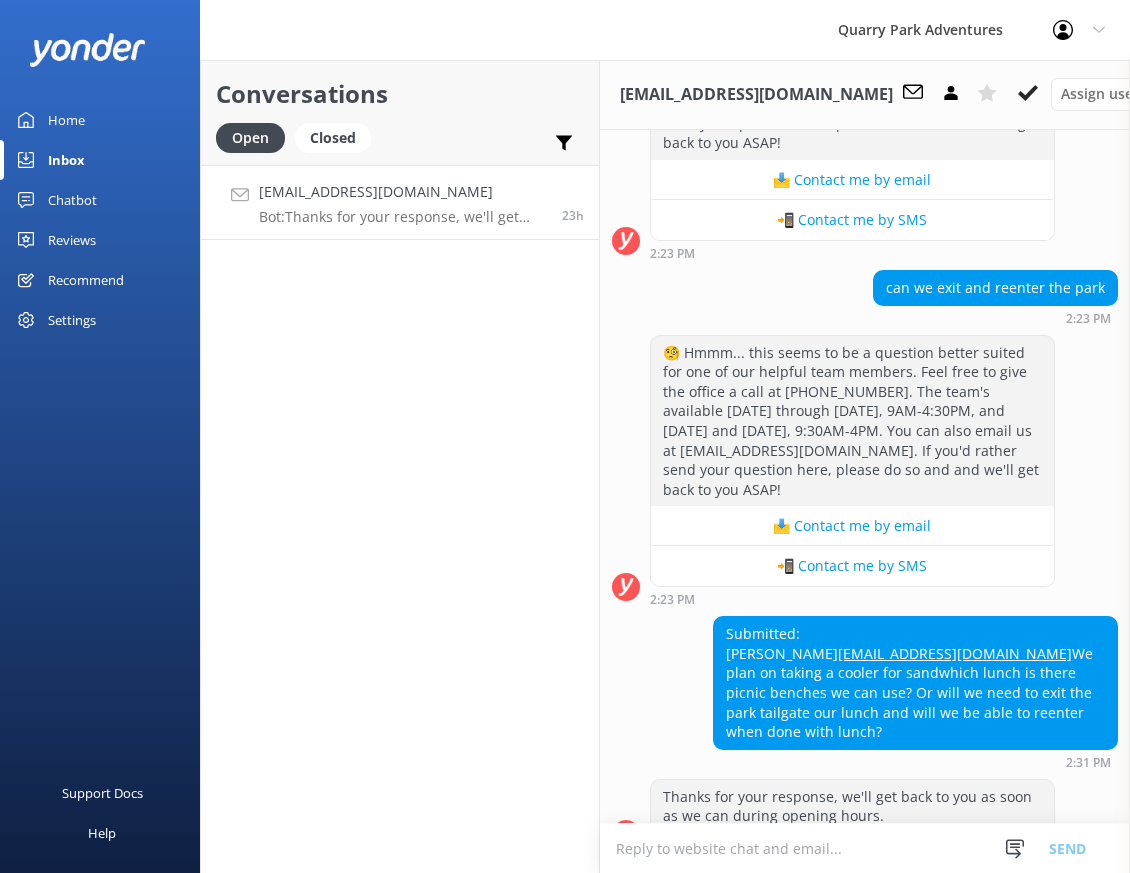 scroll, scrollTop: 1571, scrollLeft: 0, axis: vertical 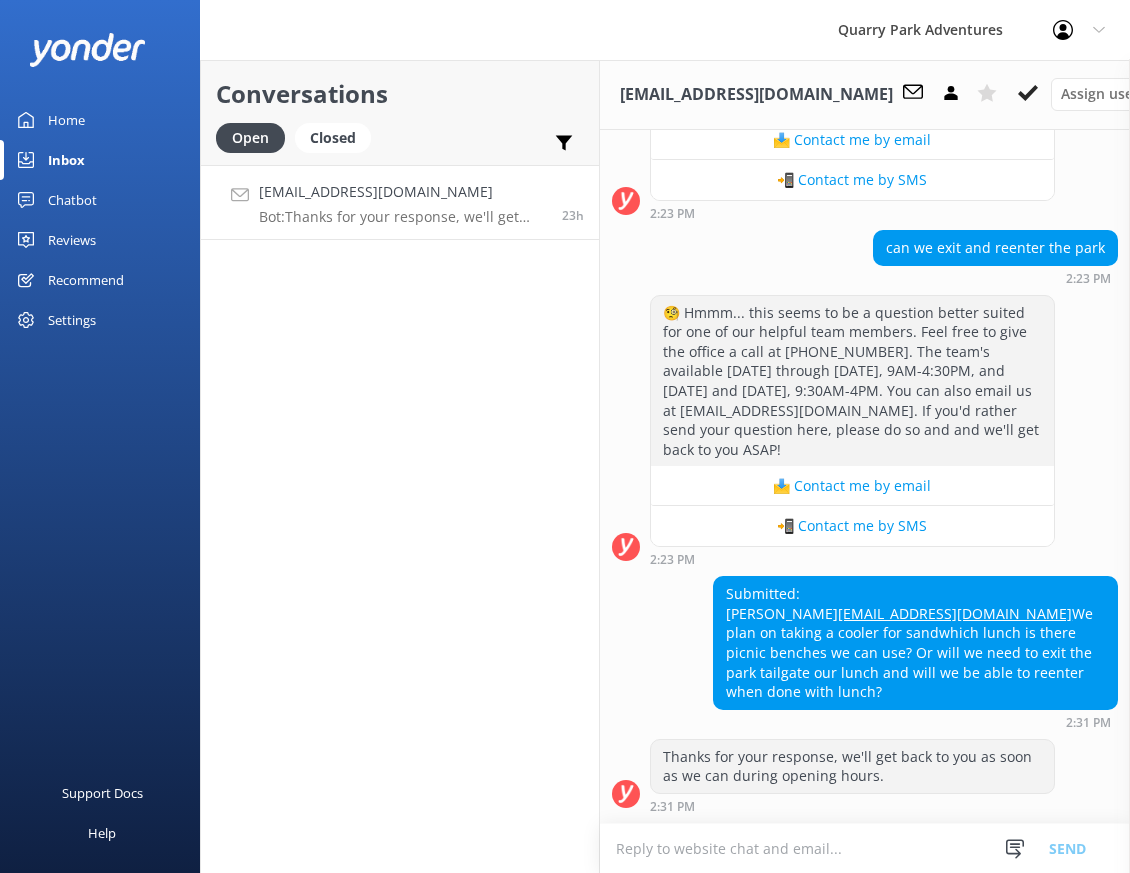 drag, startPoint x: 888, startPoint y: 678, endPoint x: 697, endPoint y: 543, distance: 233.89314 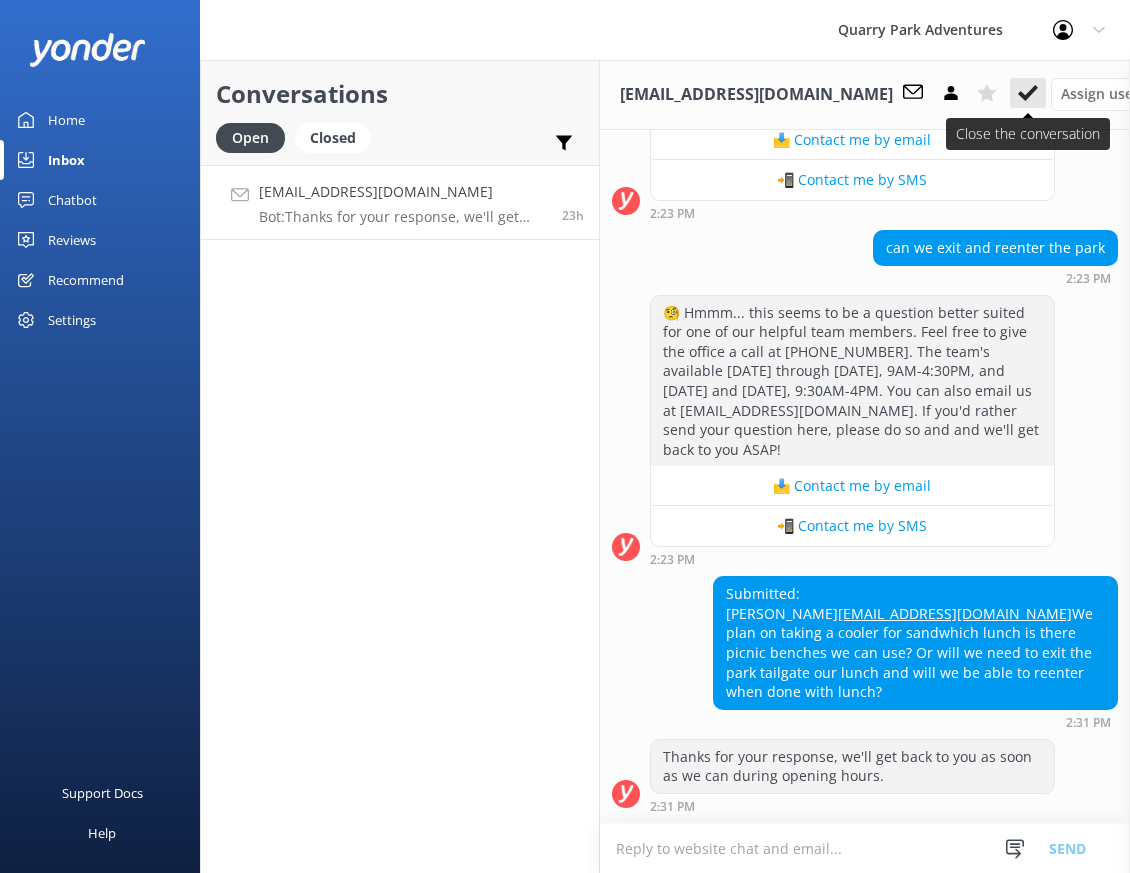 click 